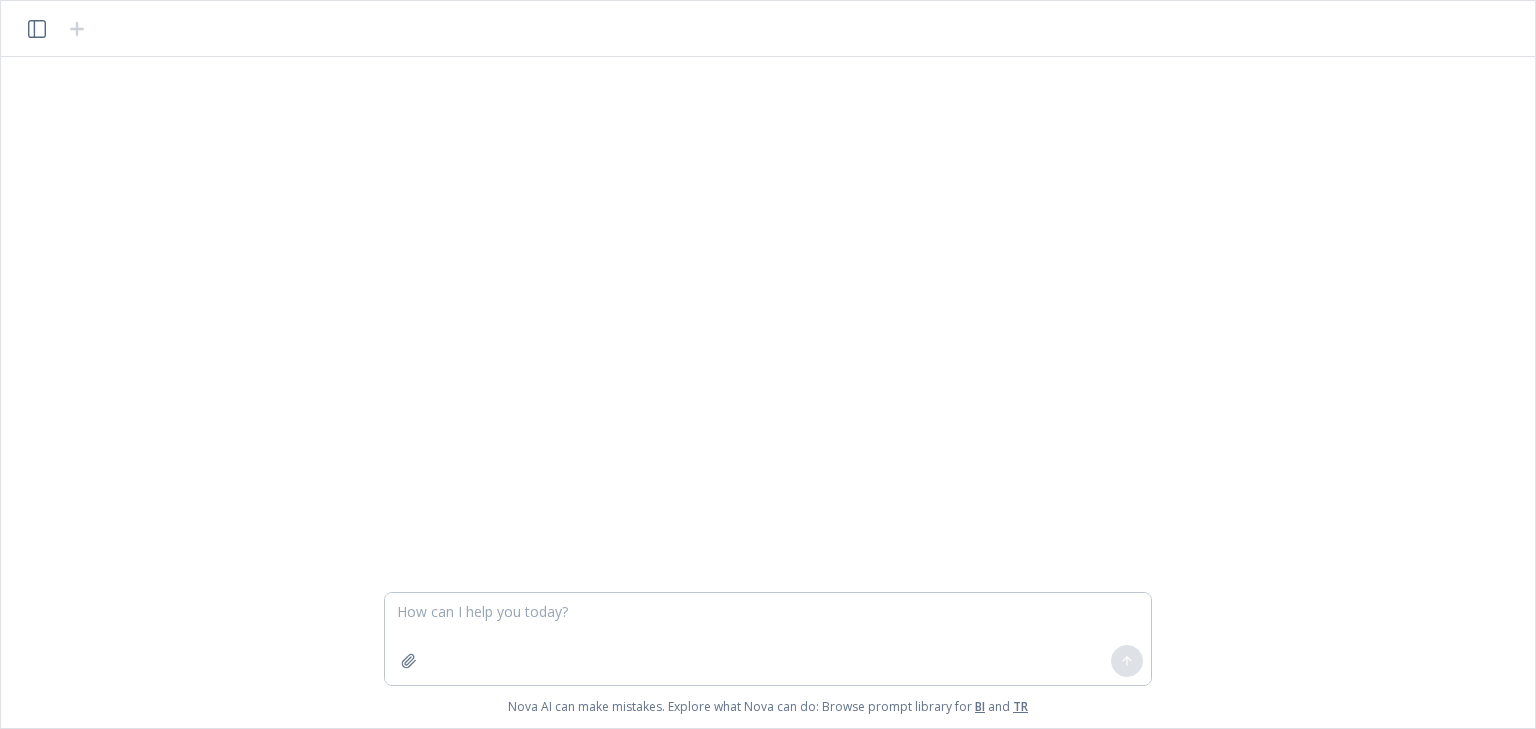 scroll, scrollTop: 0, scrollLeft: 0, axis: both 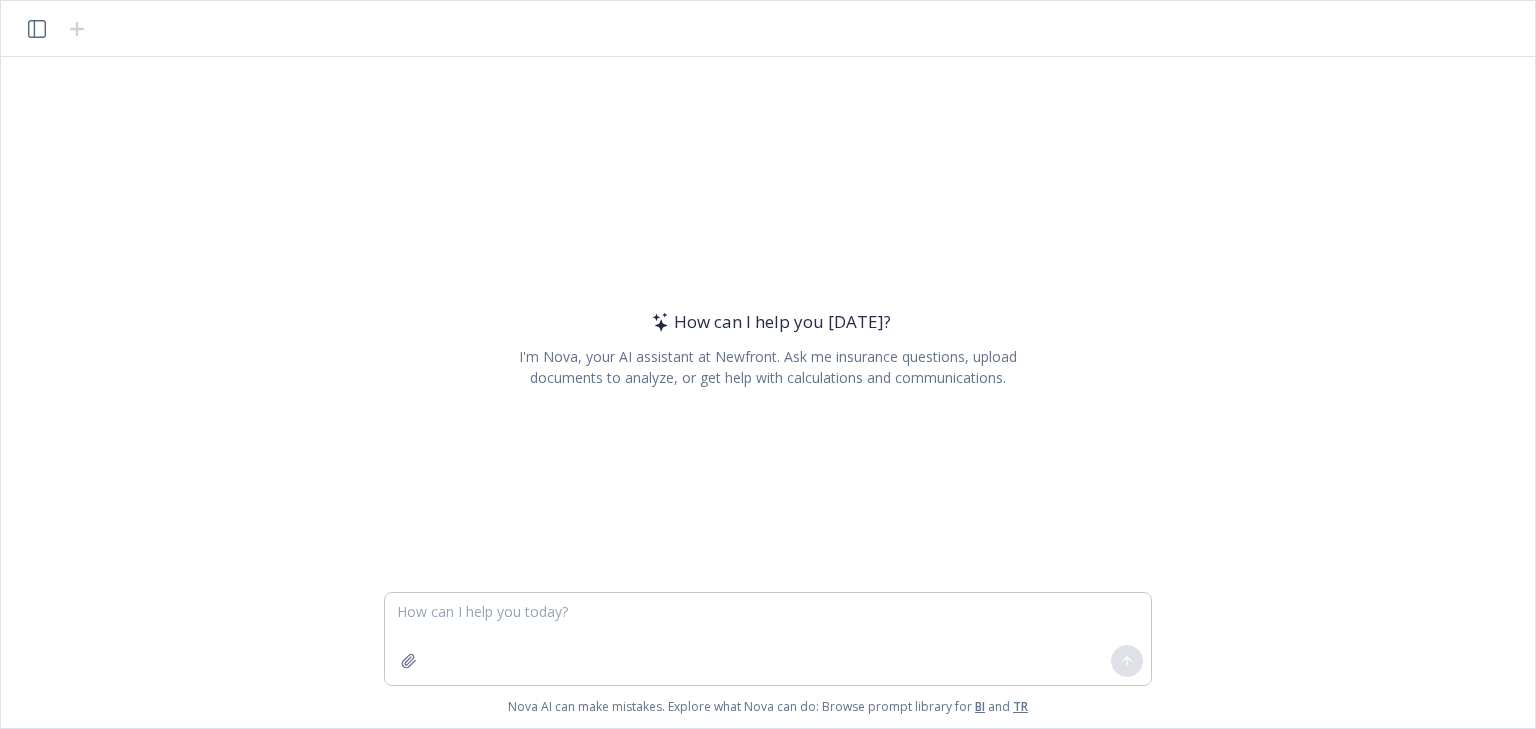 click at bounding box center [768, 639] 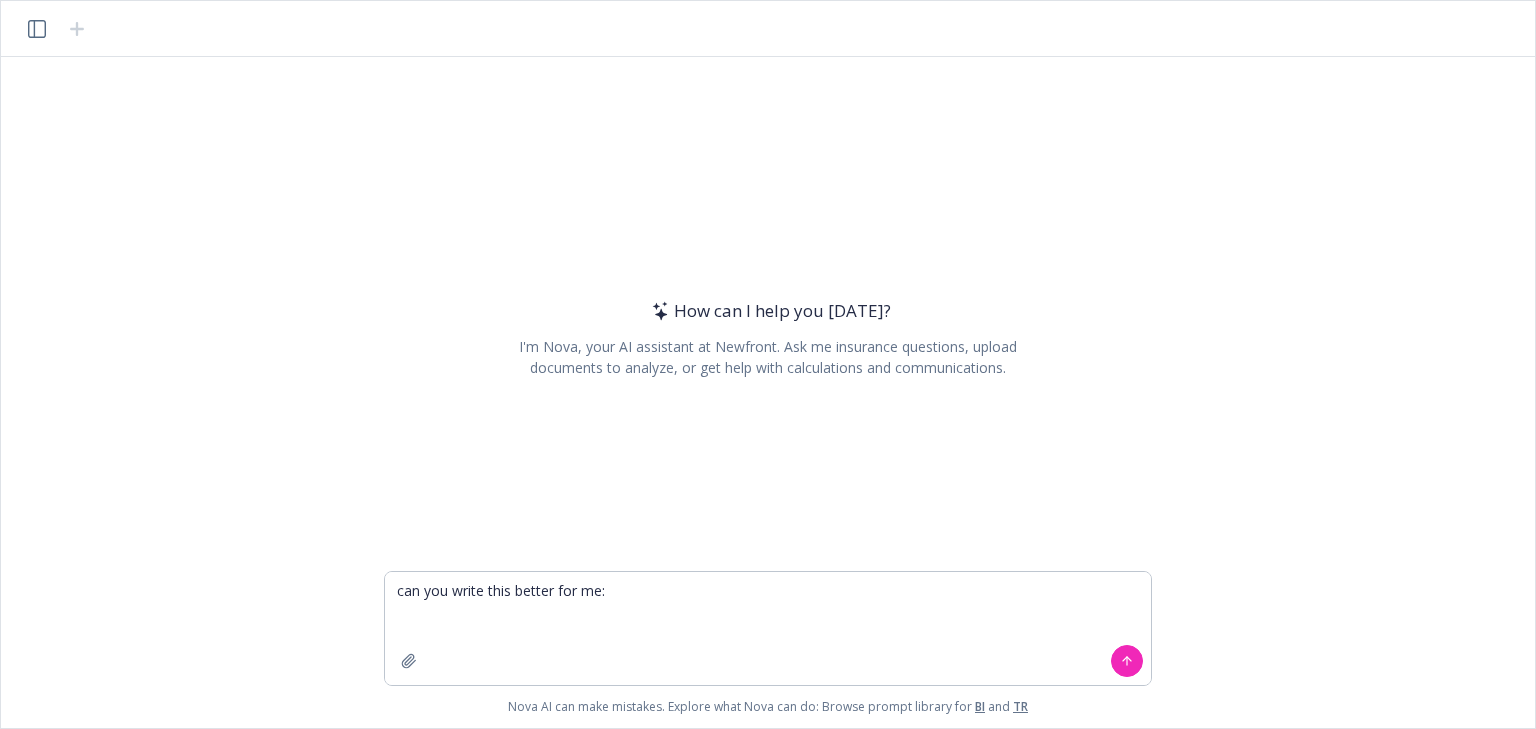 type on "can you write this better for me:
The PCORI fee can be paid online to do this, You would use the  Electronic Federal Tax Payment System (EFTPS).   The EFTPS is a free service provided by the Department of Treasure.  To get more information about the EFTPS or to enroll in the EFTPS, visit EFTPS.gov or call 800-555-4477. See Pub. 966.https://www.irs.gov/pub/irs-pdf/i720.pdf" 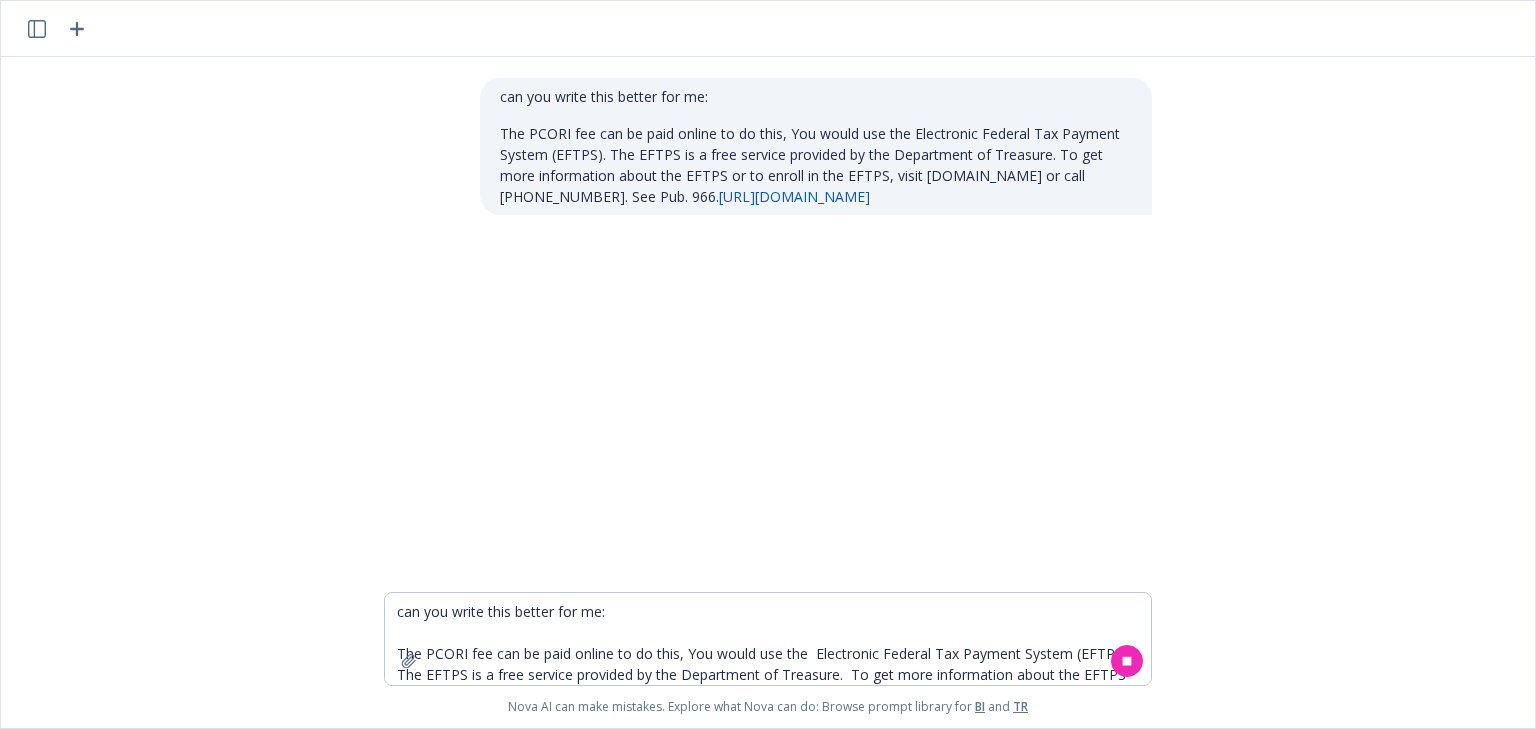 type 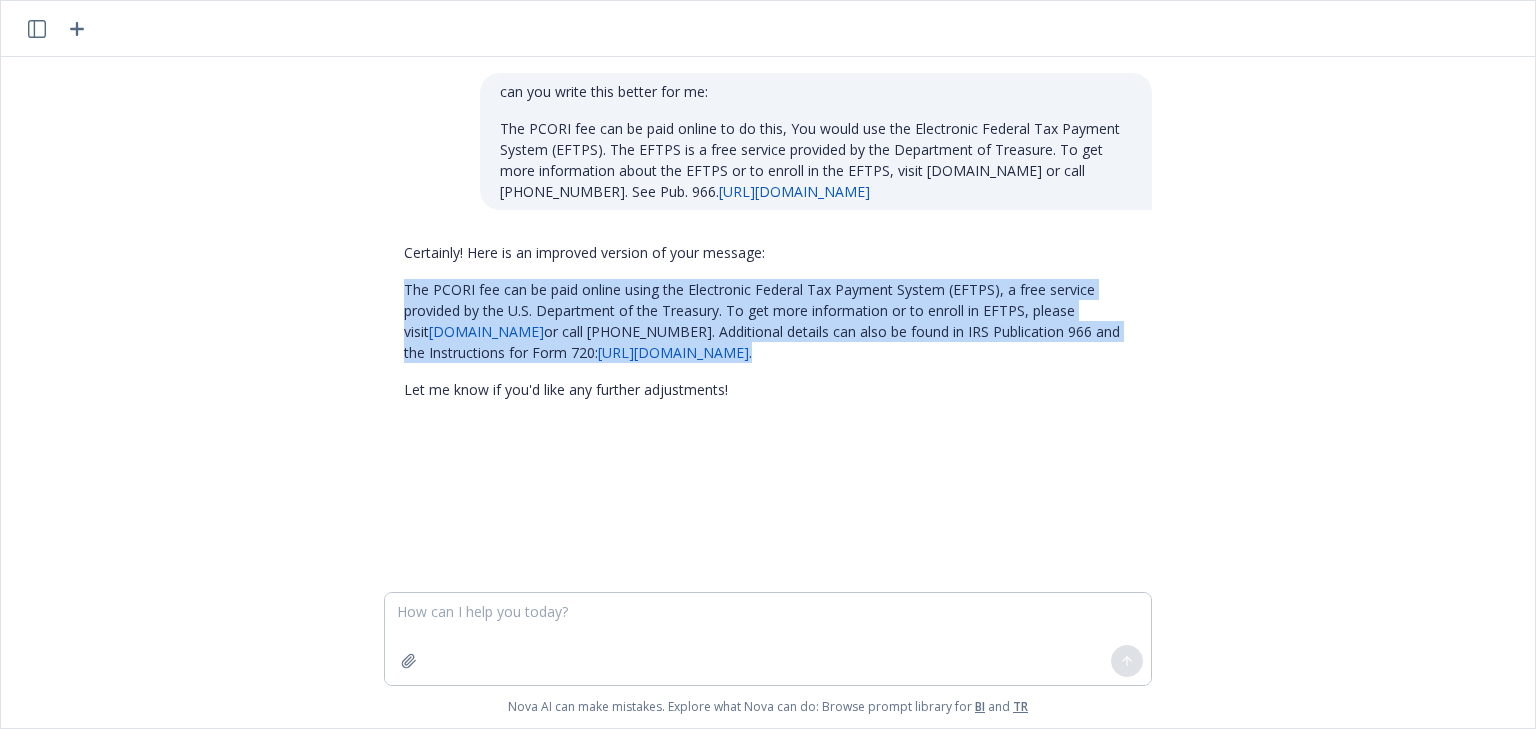 drag, startPoint x: 872, startPoint y: 354, endPoint x: 374, endPoint y: 284, distance: 502.89563 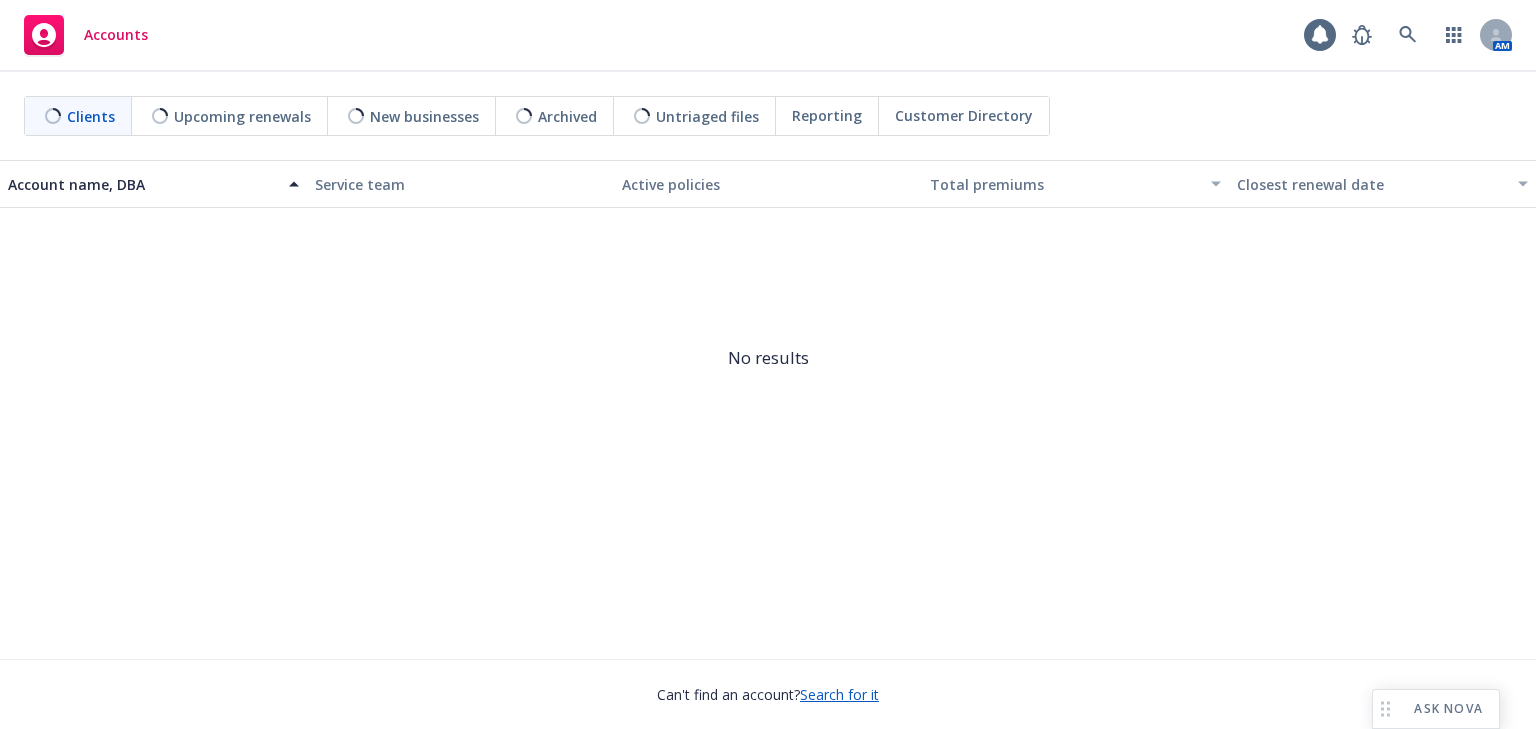 scroll, scrollTop: 0, scrollLeft: 0, axis: both 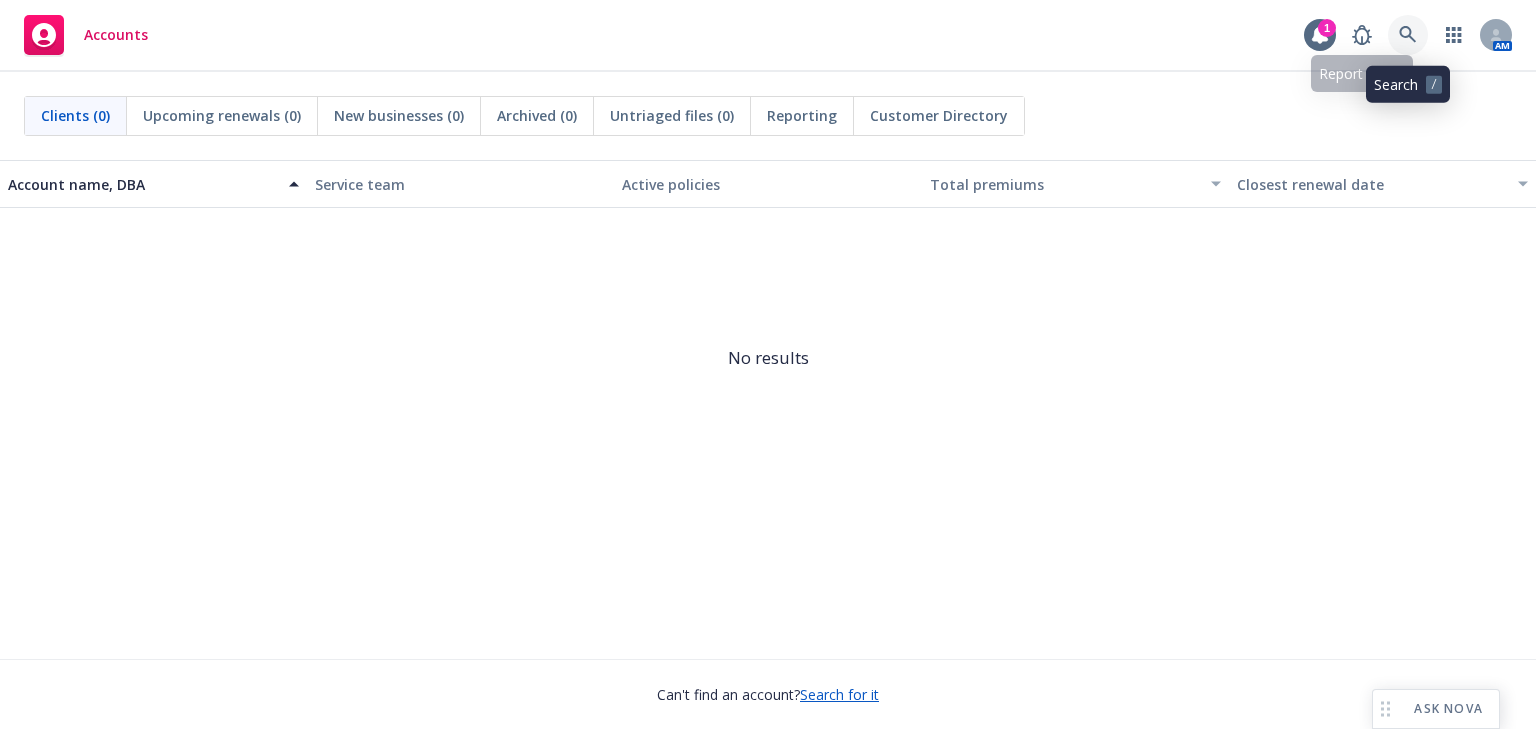 click at bounding box center [1408, 35] 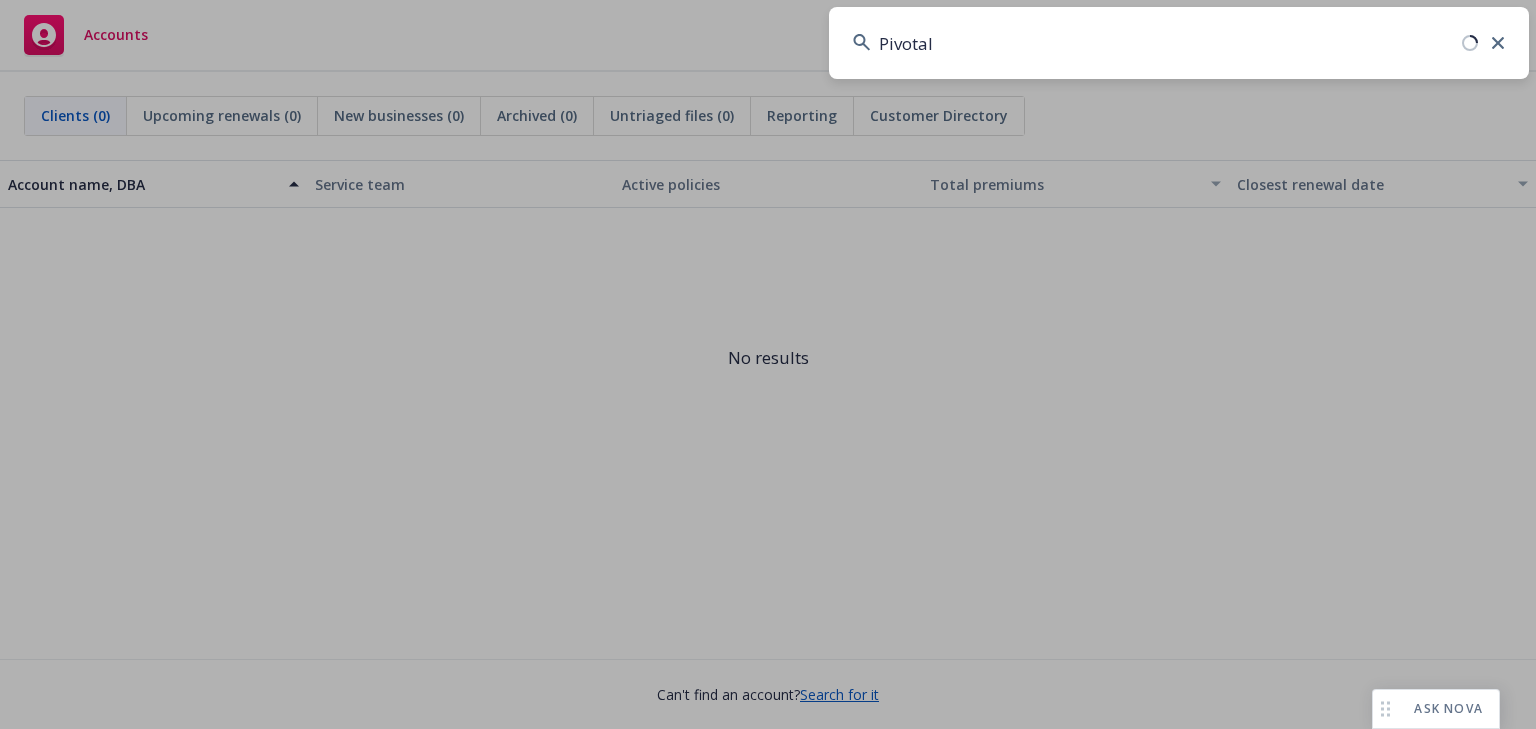 type on "Pivotal" 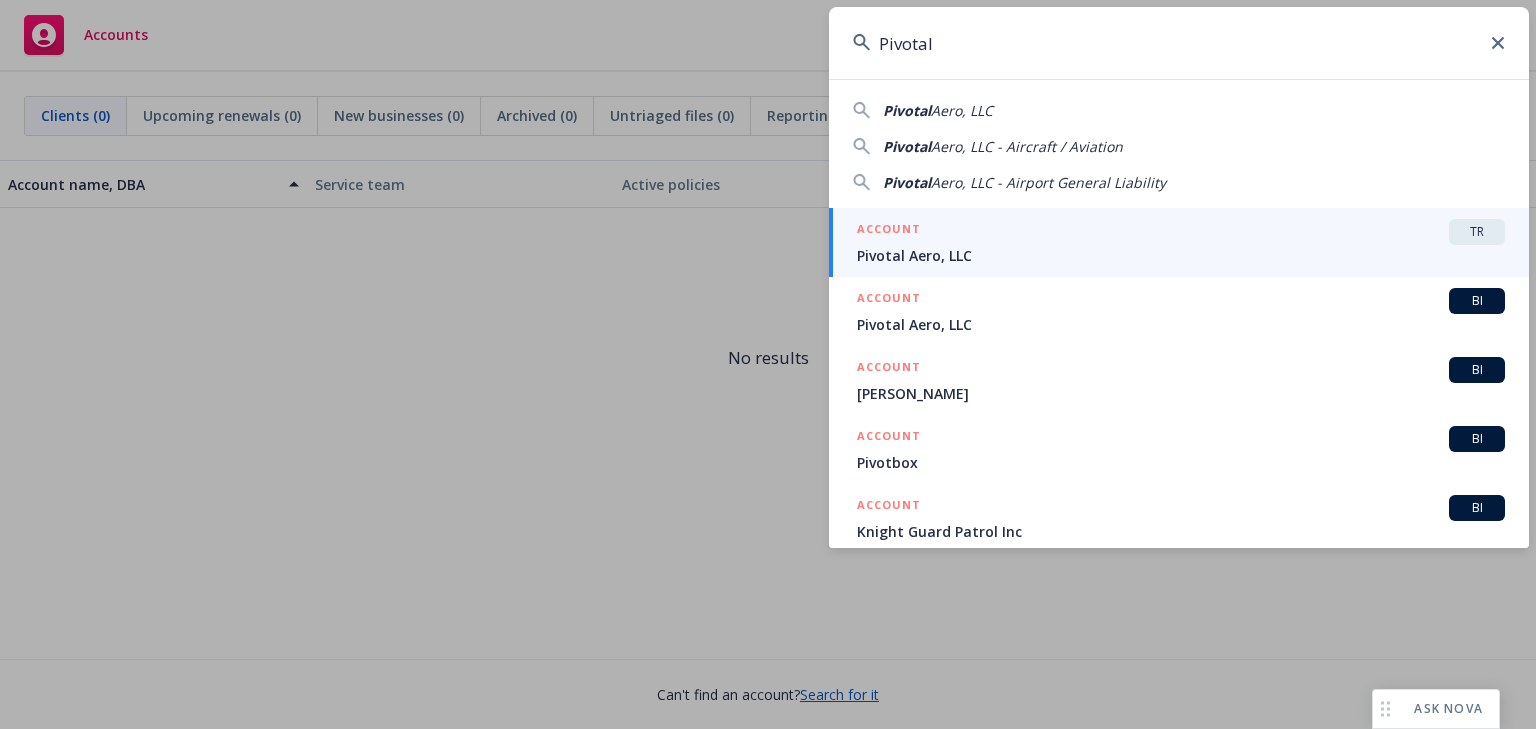 click on "Pivotal Aero, LLC" at bounding box center [1181, 255] 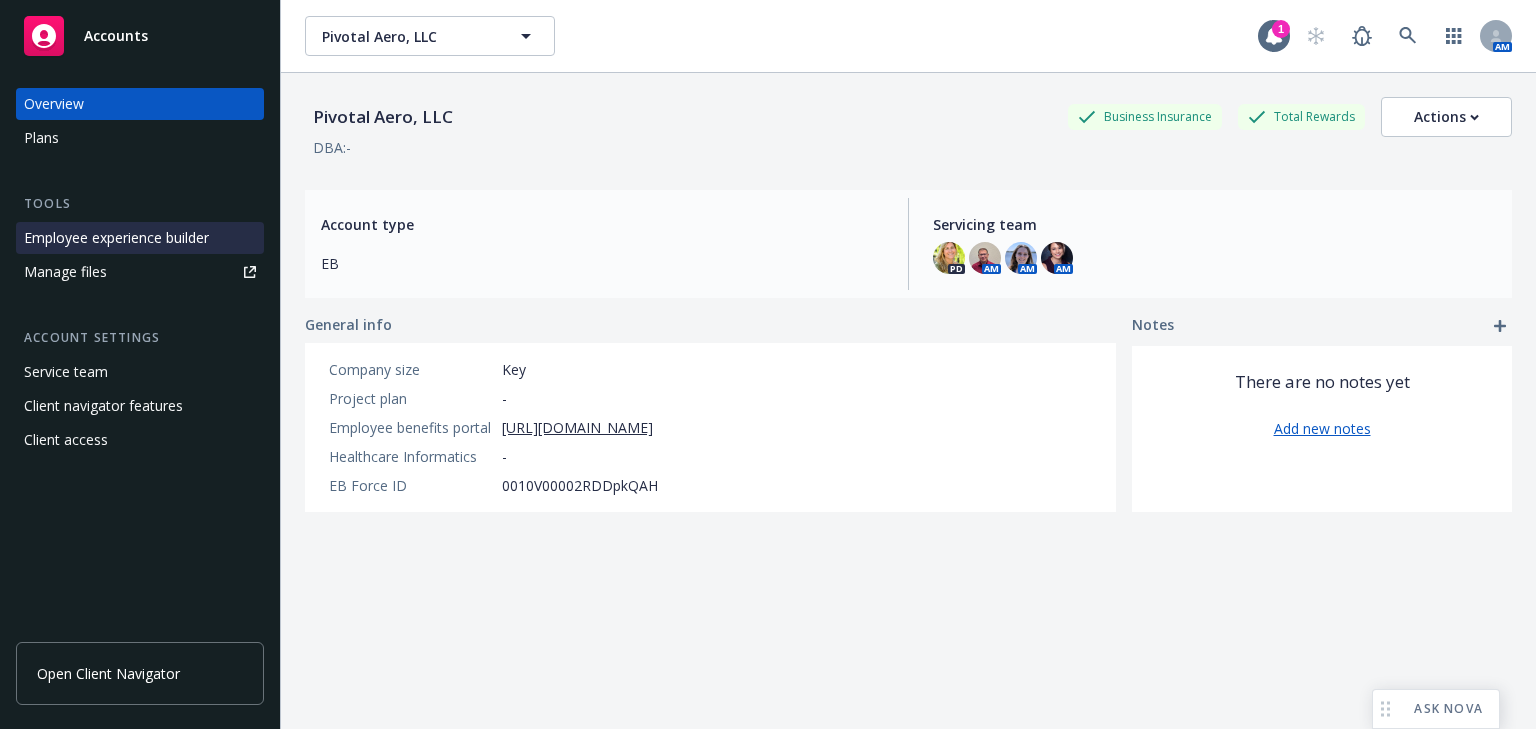 click on "Employee experience builder" at bounding box center (116, 238) 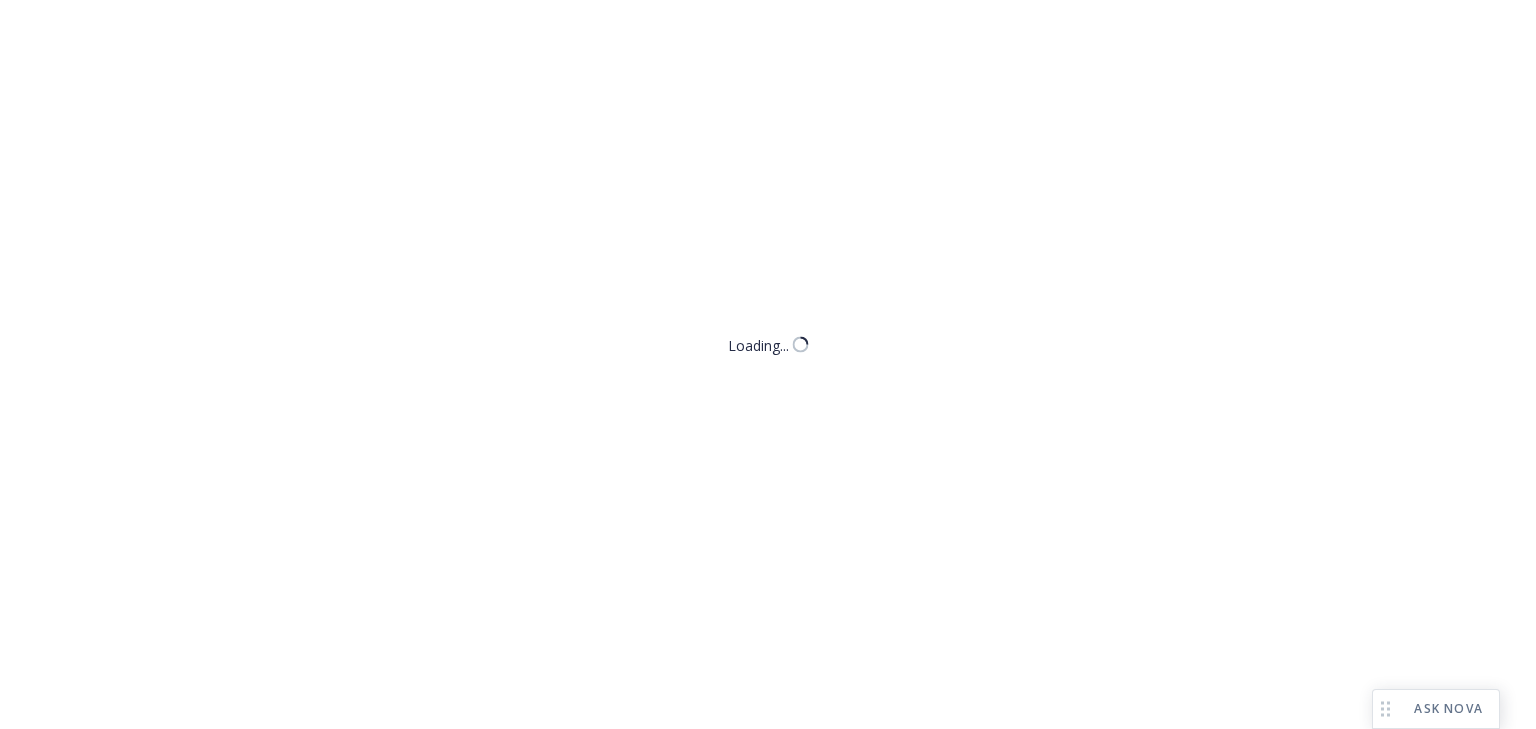 scroll, scrollTop: 0, scrollLeft: 0, axis: both 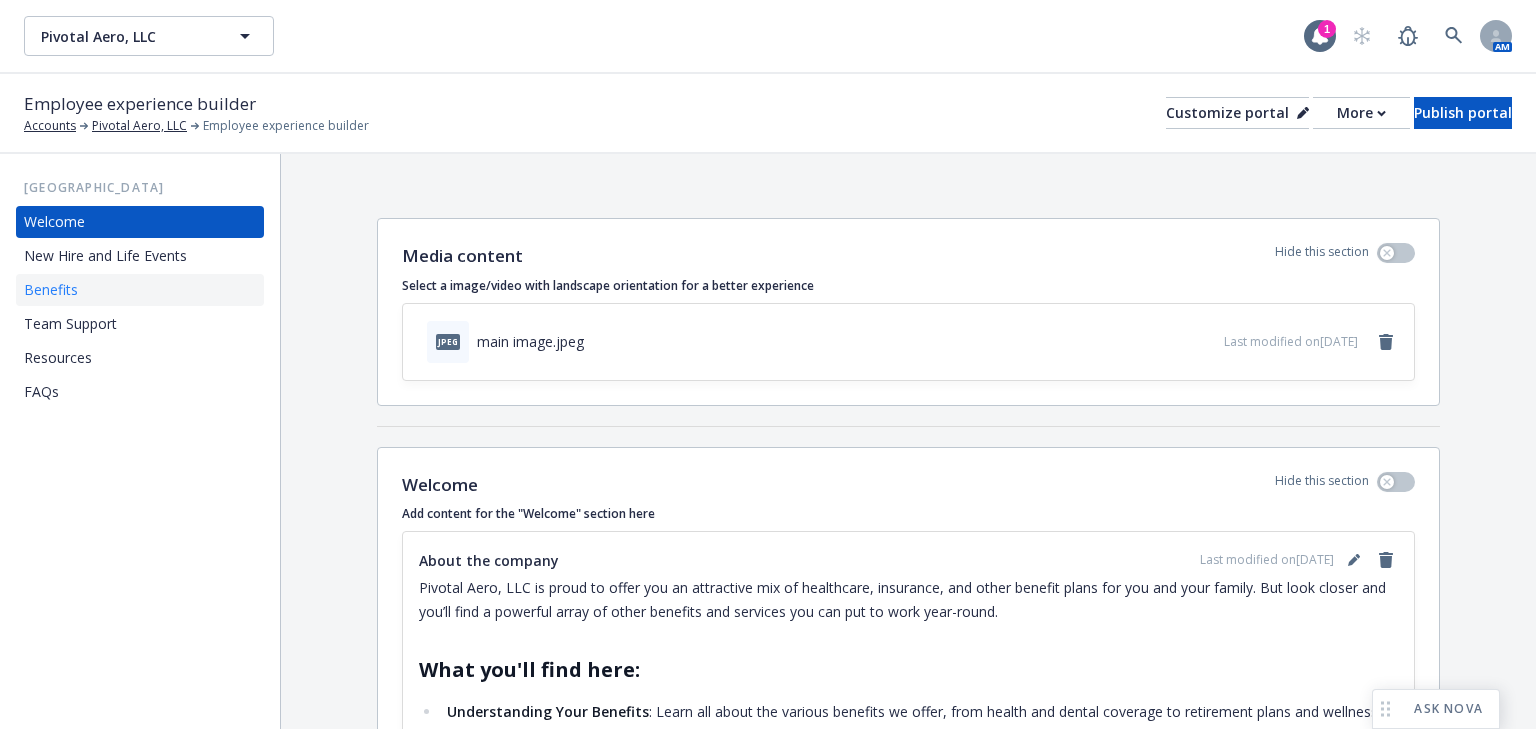 click on "Benefits" at bounding box center [51, 290] 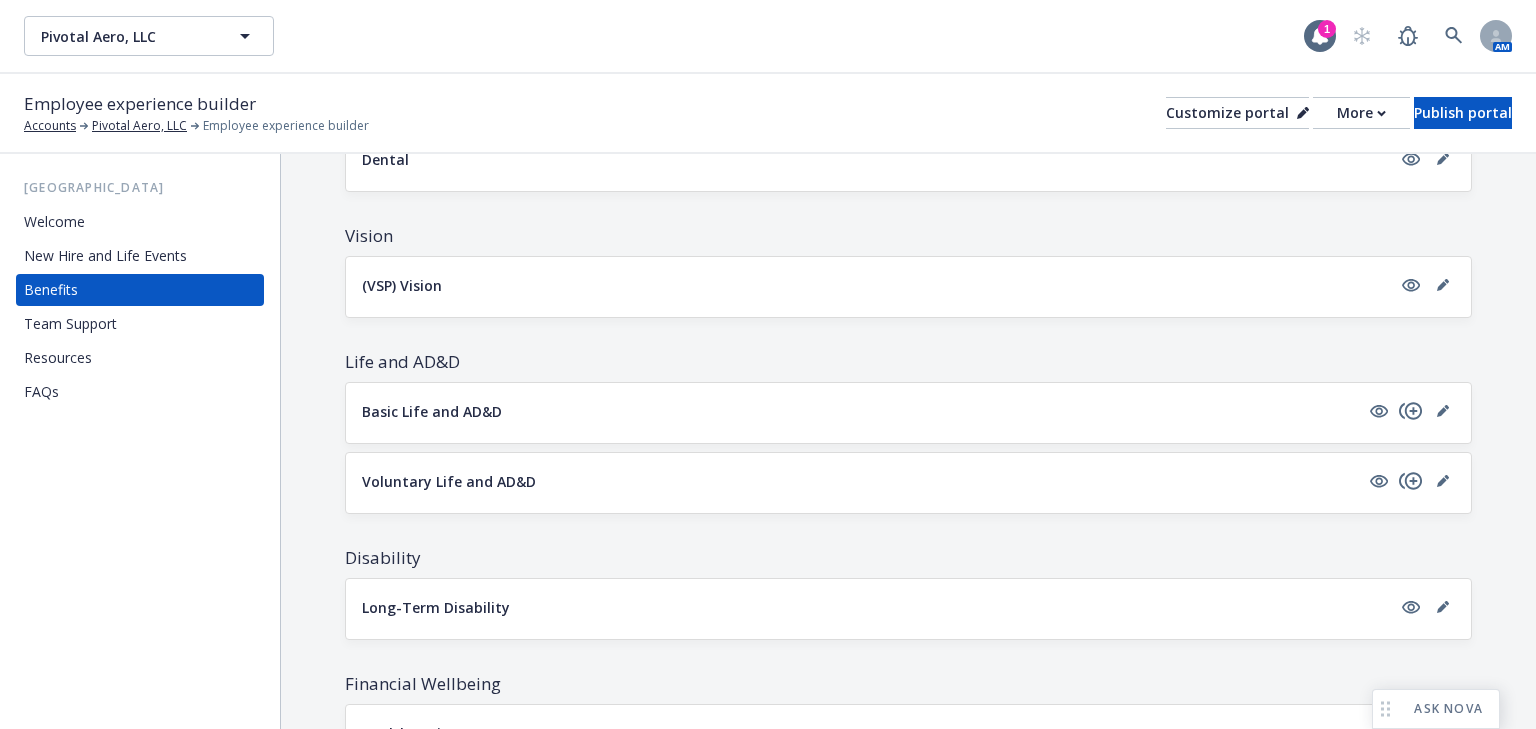 scroll, scrollTop: 481, scrollLeft: 0, axis: vertical 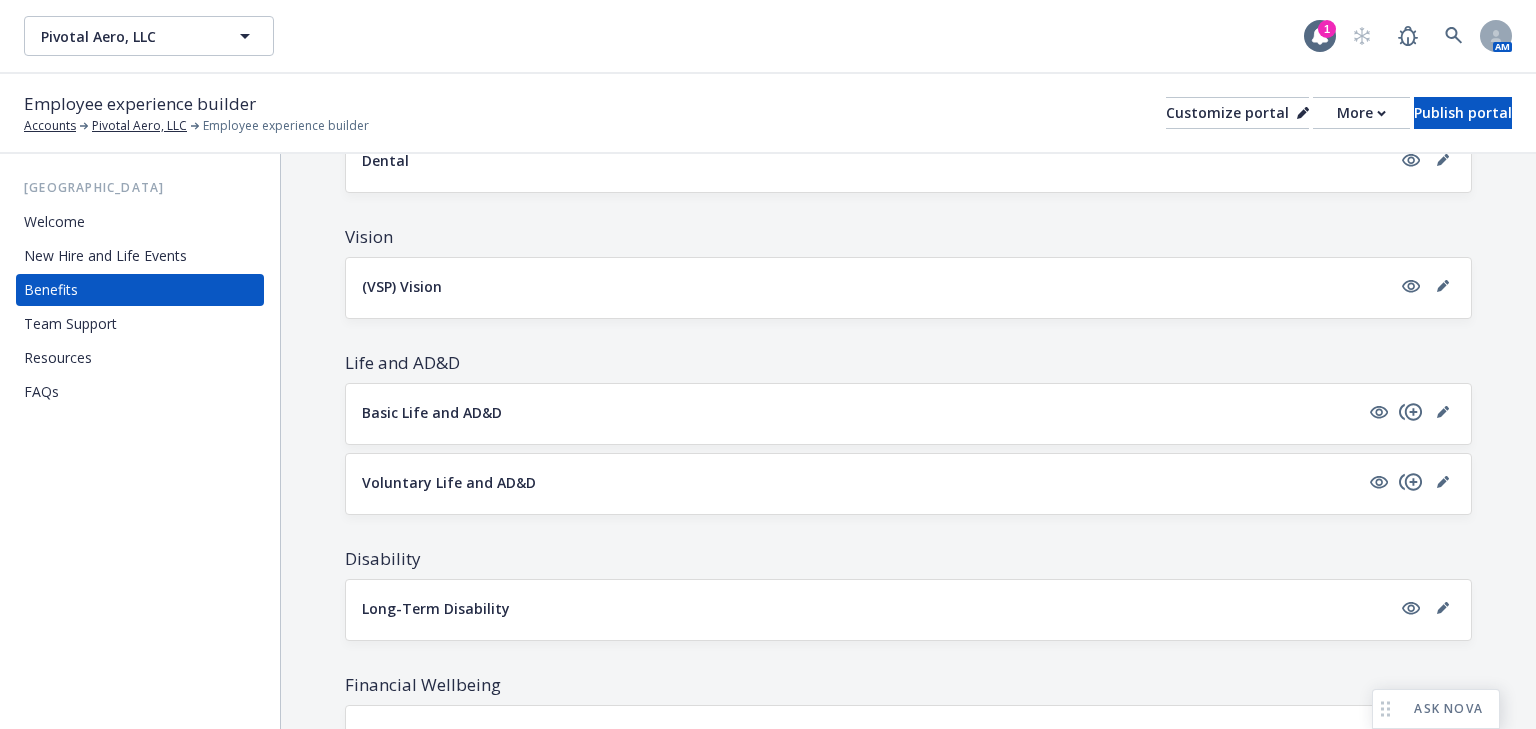 click on "Basic Life and AD&D" at bounding box center [432, 412] 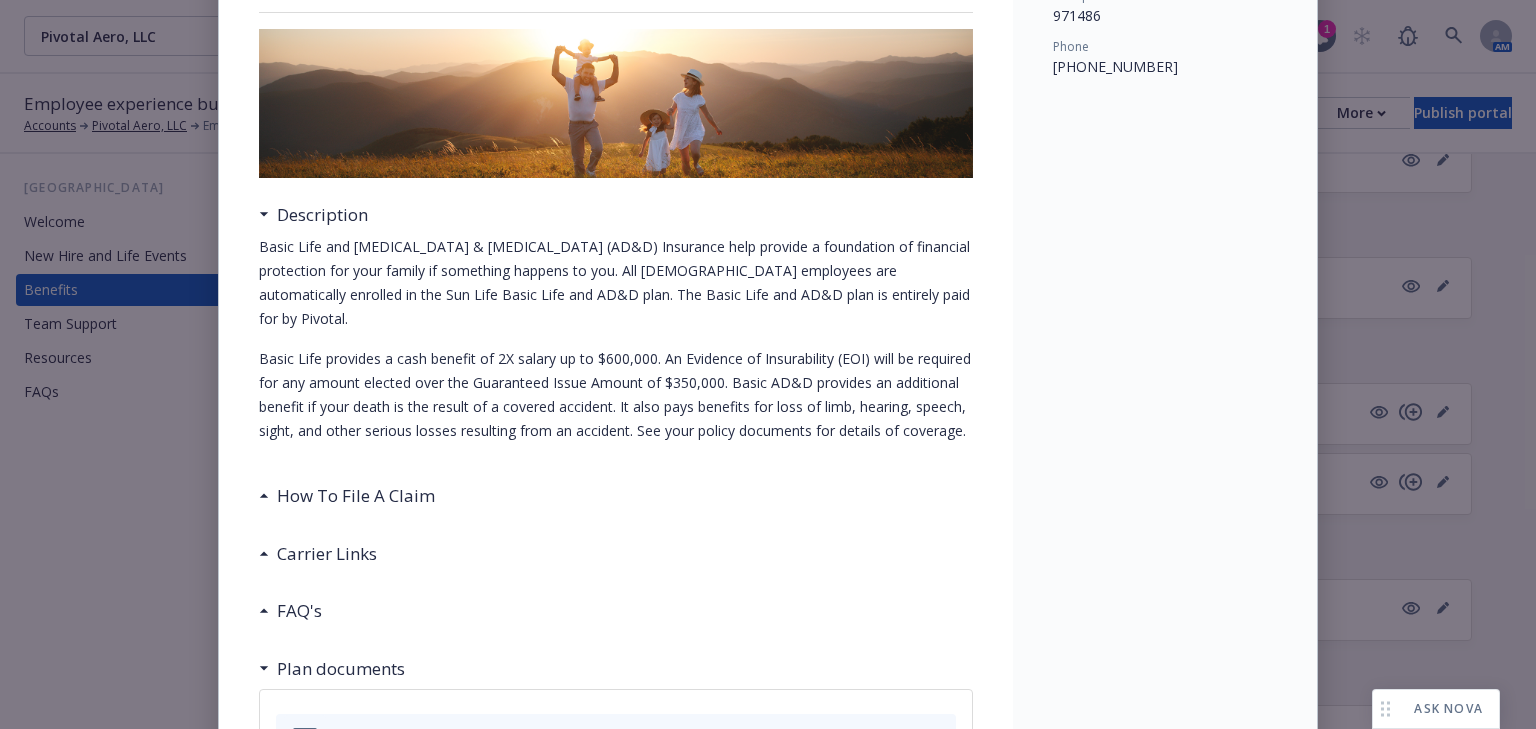 scroll, scrollTop: 220, scrollLeft: 0, axis: vertical 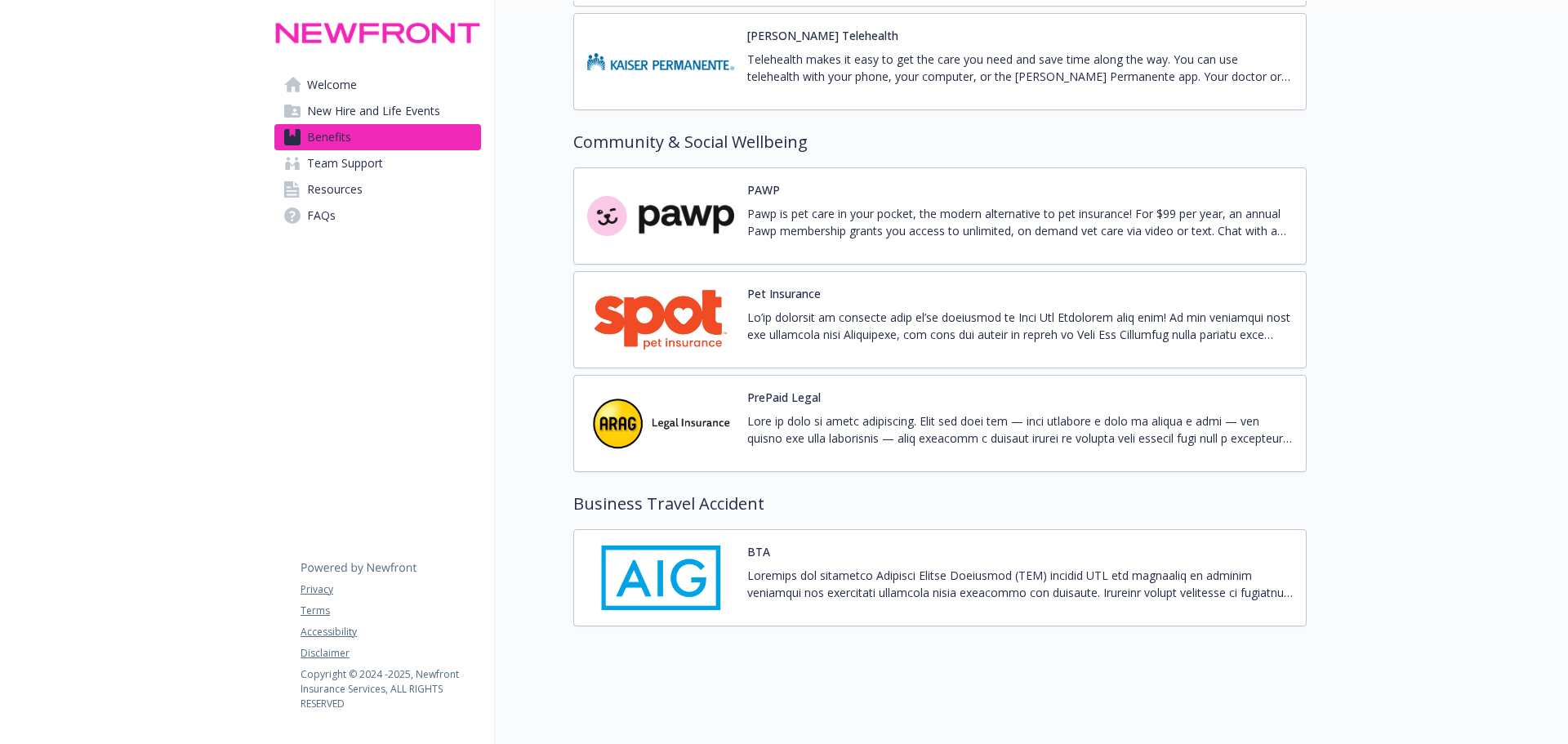 click at bounding box center (1020, 326) 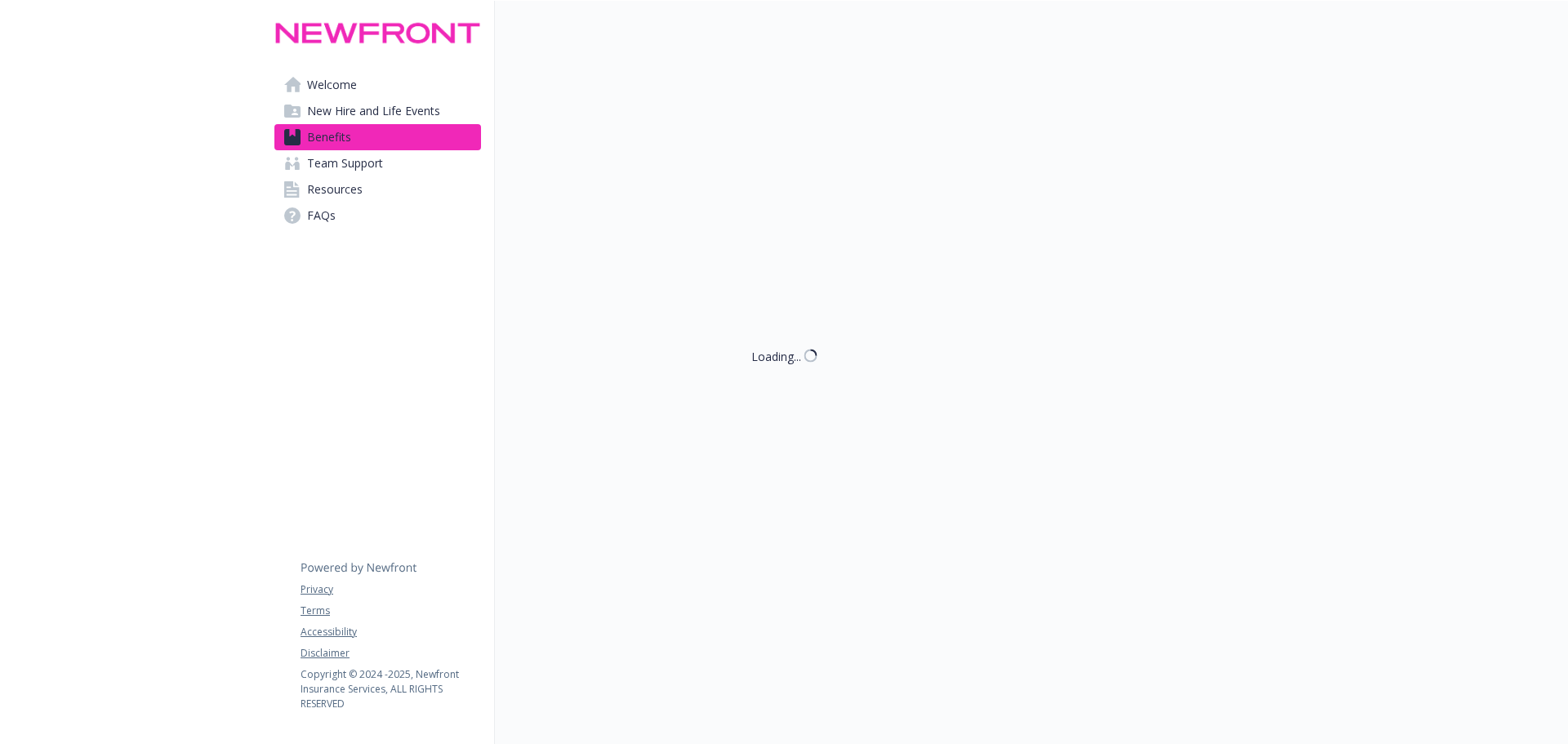 scroll, scrollTop: 4368, scrollLeft: 0, axis: vertical 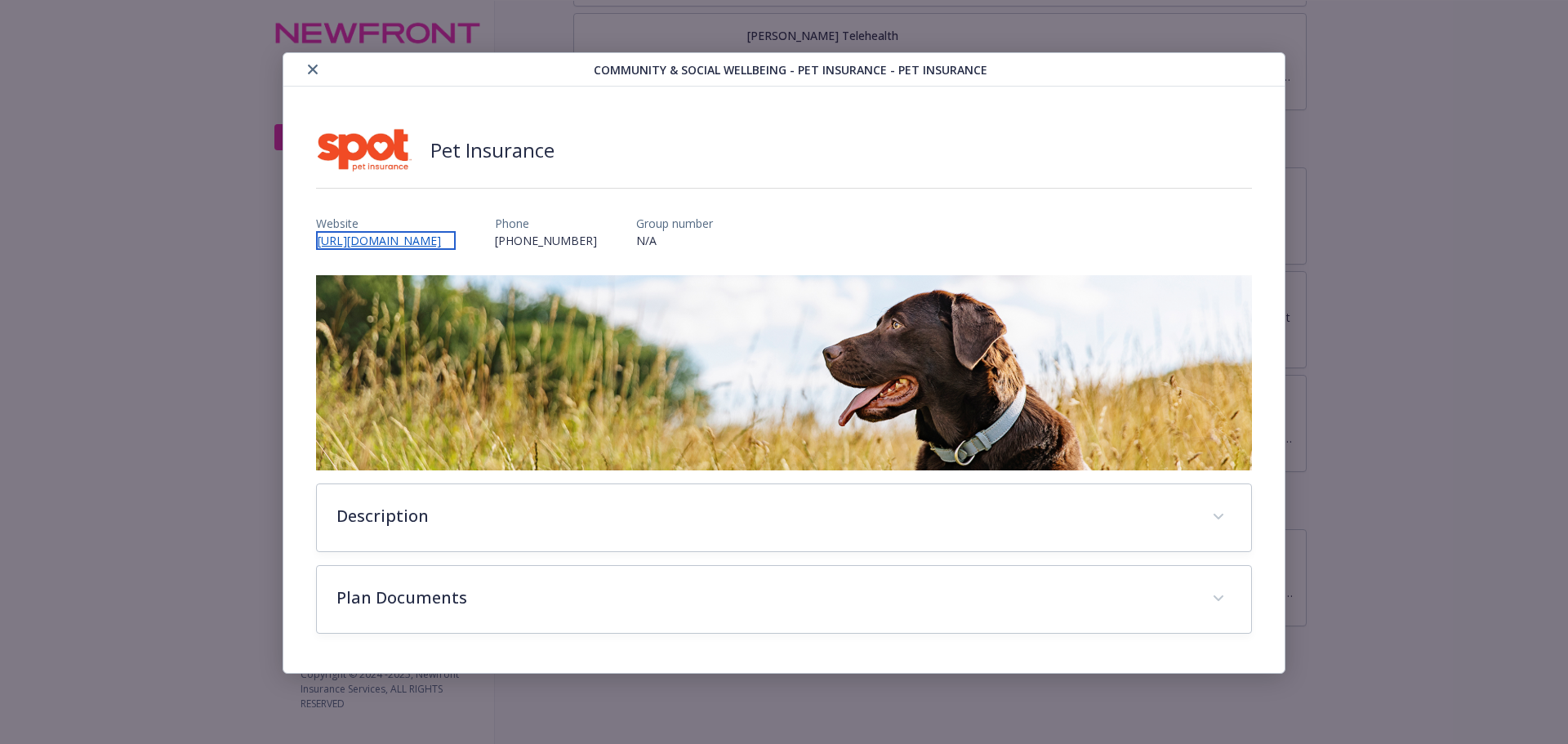 click on "[URL][DOMAIN_NAME]" at bounding box center [385, 240] 